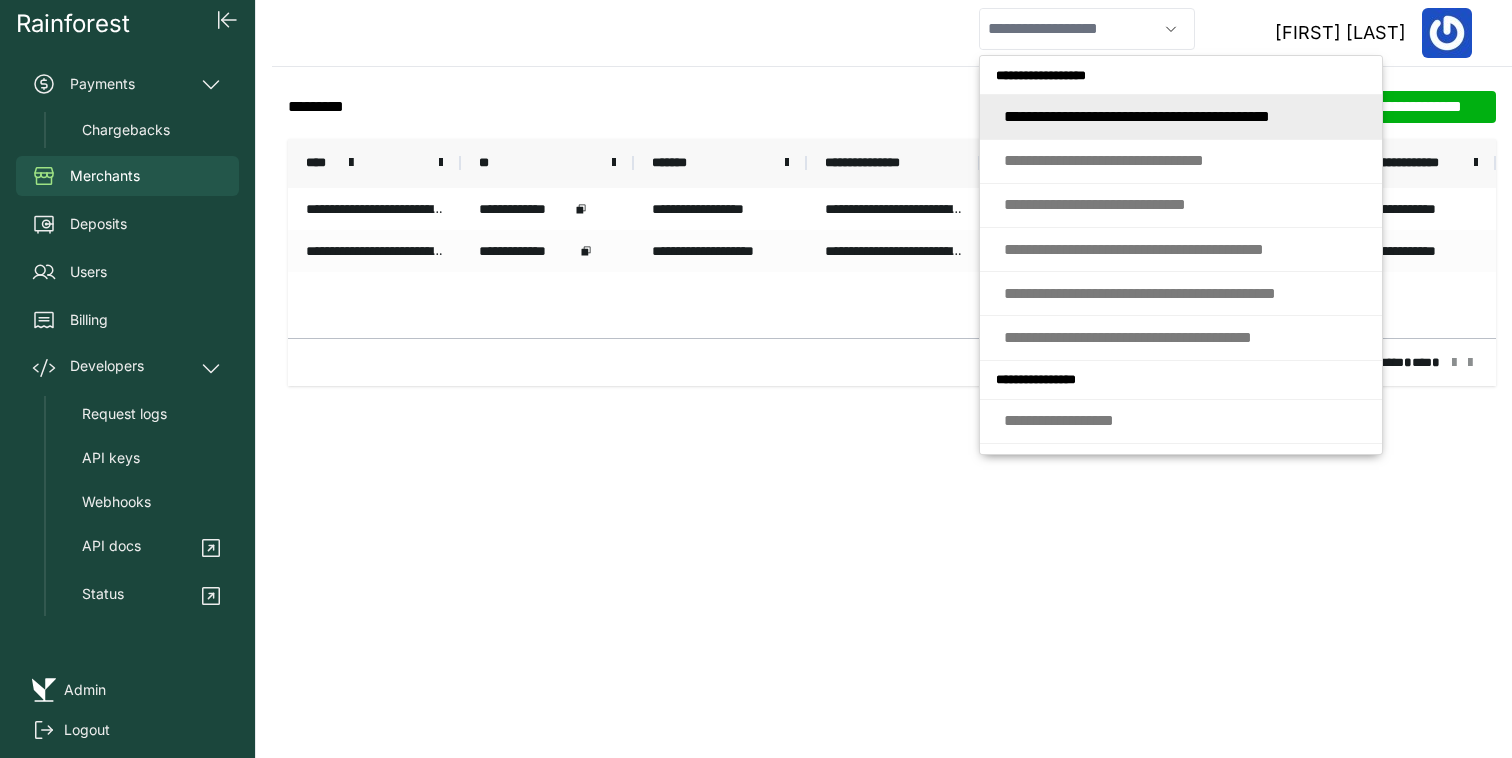 scroll, scrollTop: 0, scrollLeft: 0, axis: both 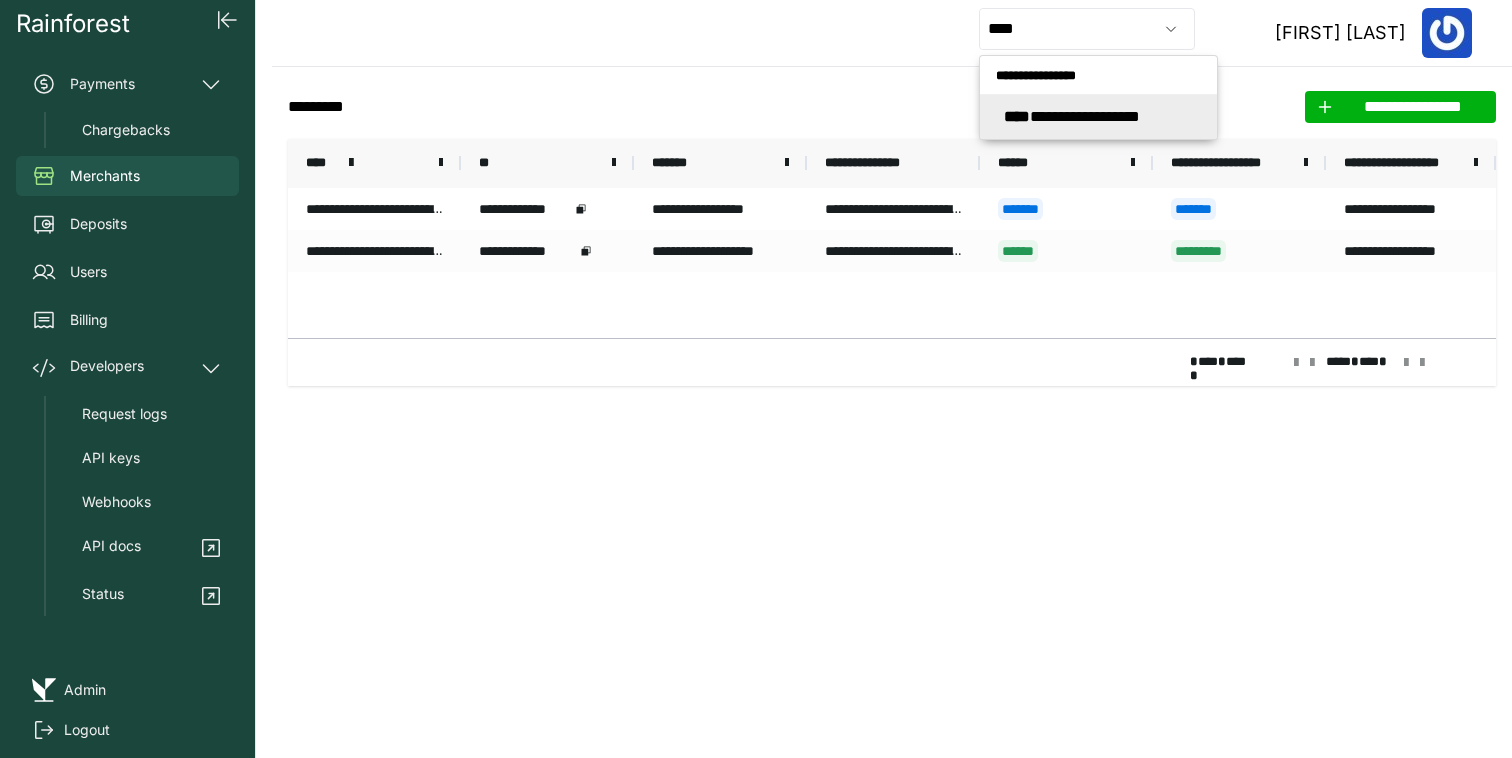 type on "**********" 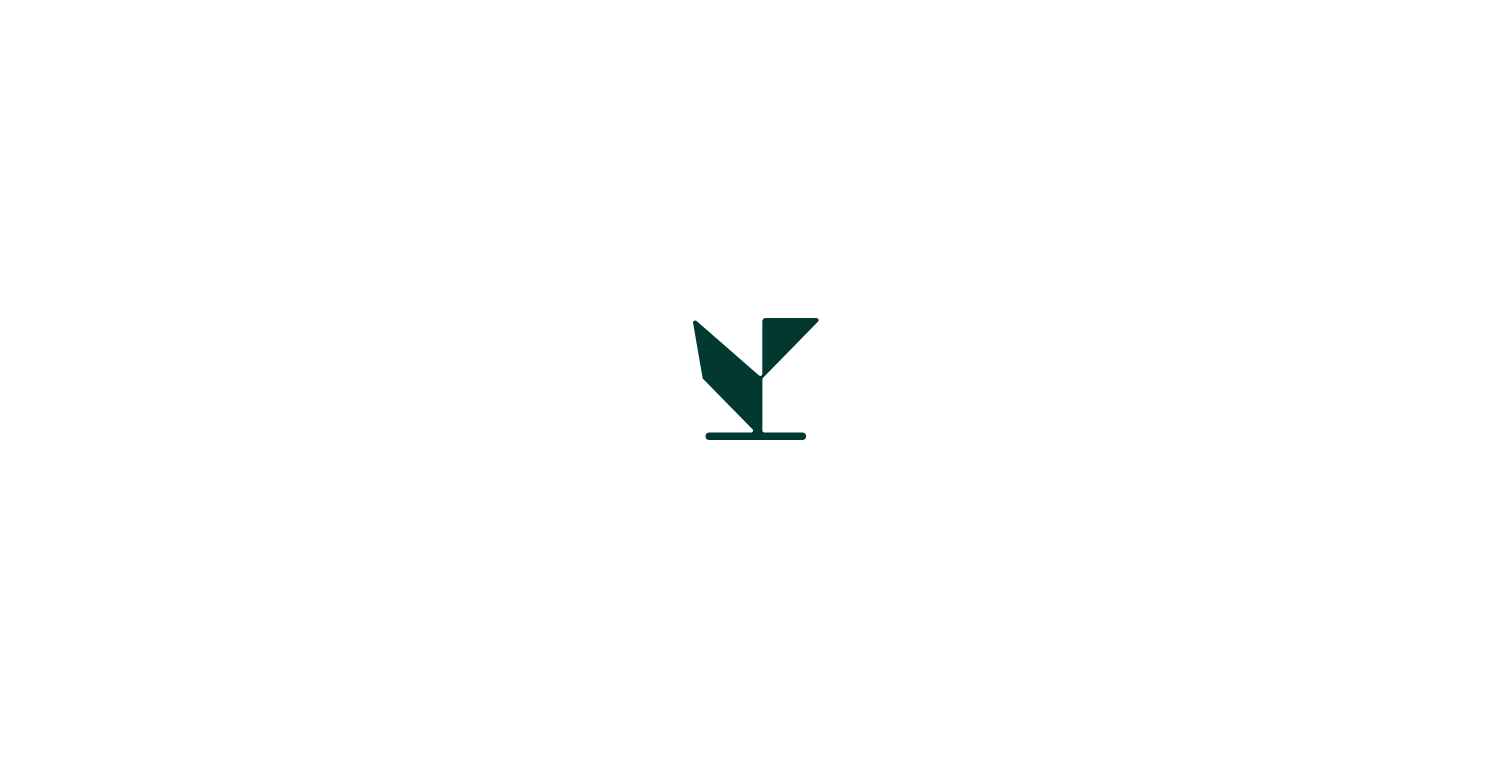scroll, scrollTop: 0, scrollLeft: 0, axis: both 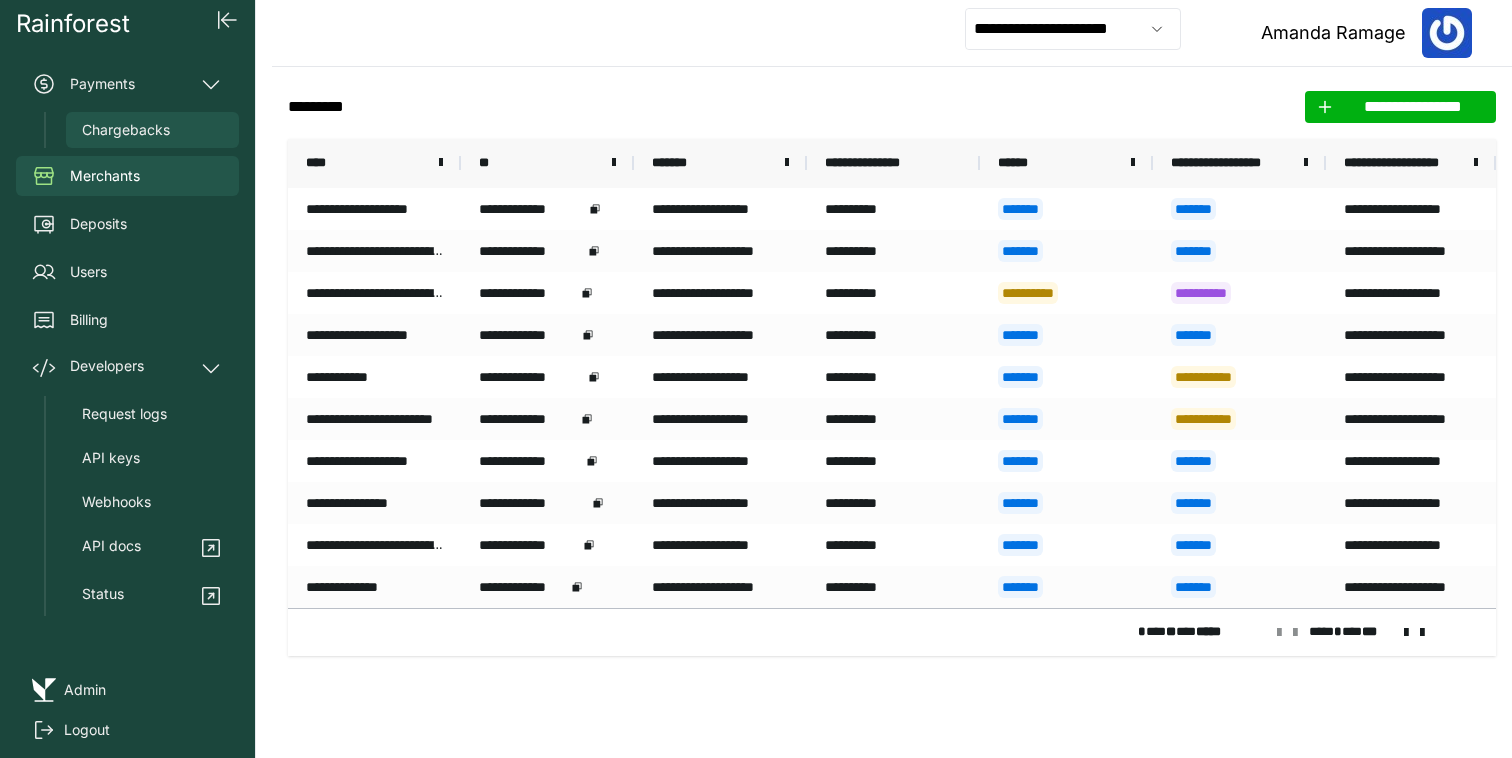 click on "Chargebacks" at bounding box center [152, 130] 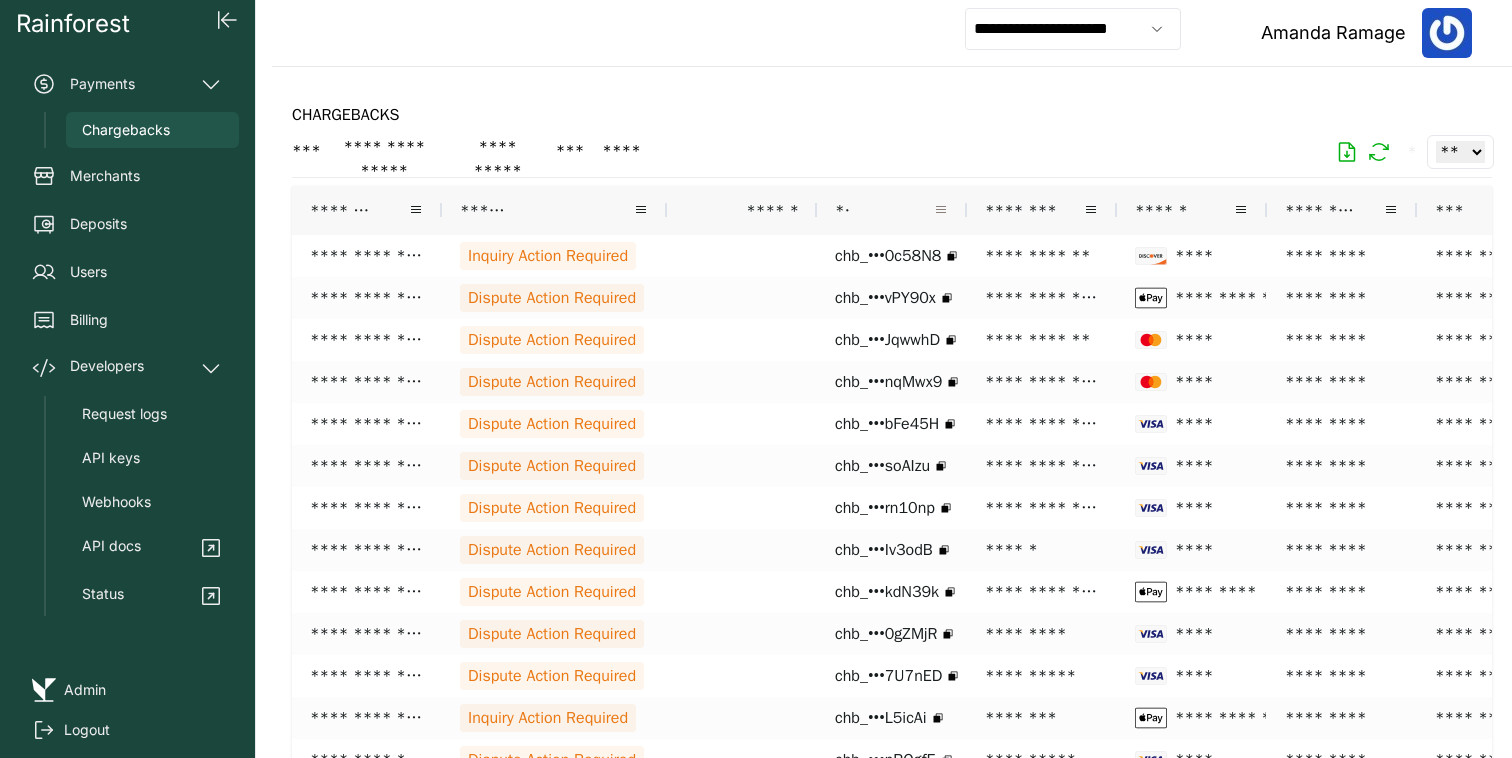 click at bounding box center [941, 210] 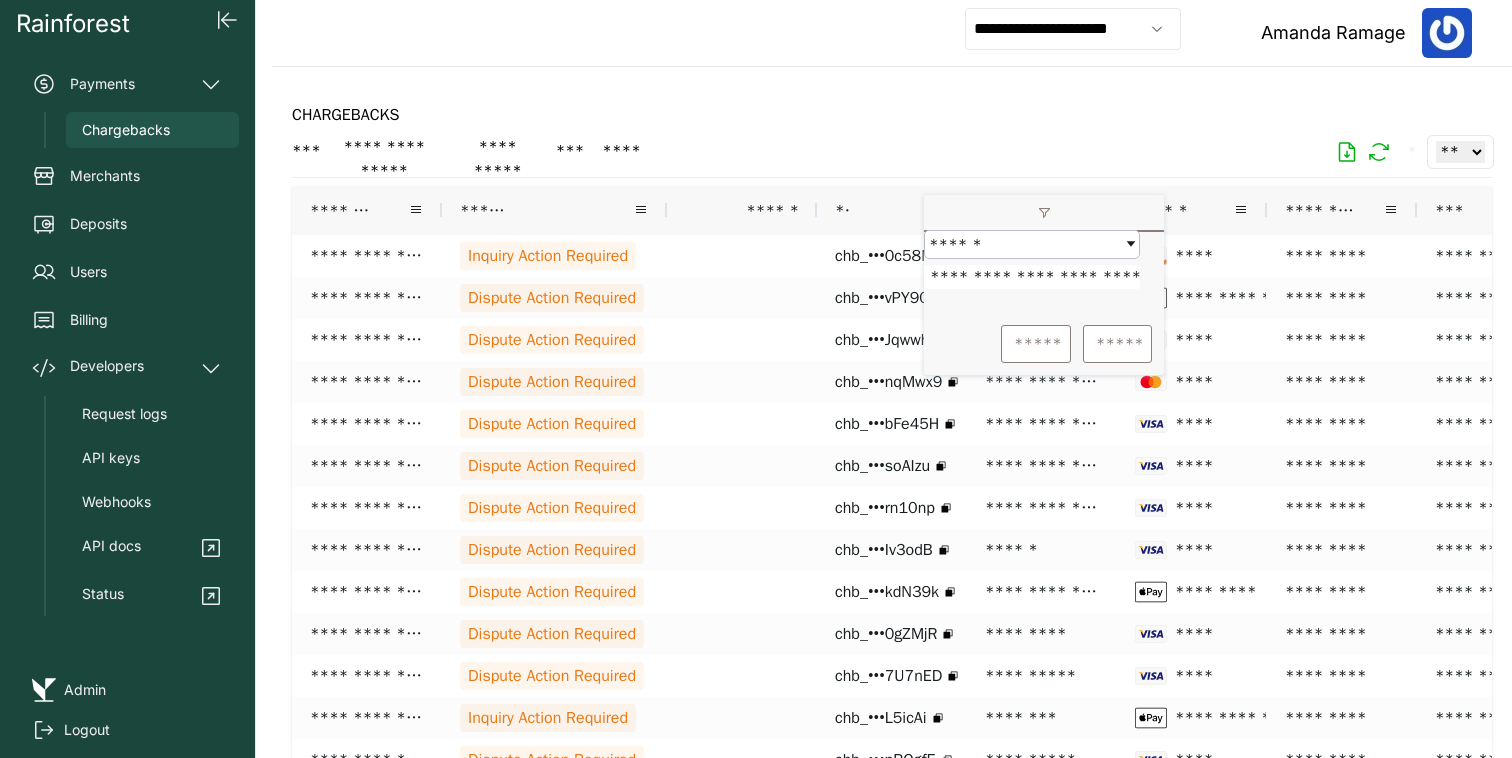 scroll, scrollTop: 0, scrollLeft: 76, axis: horizontal 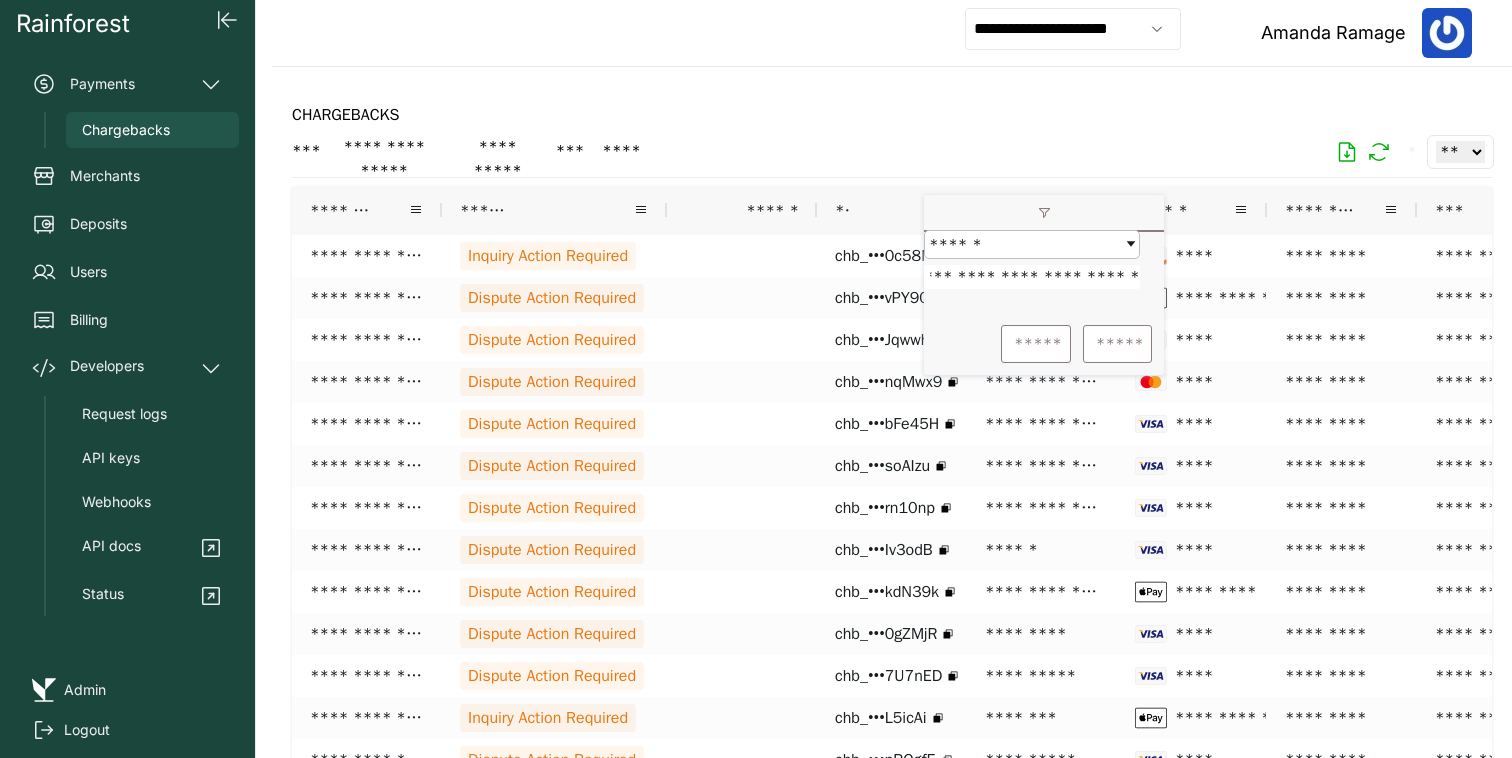 type on "**********" 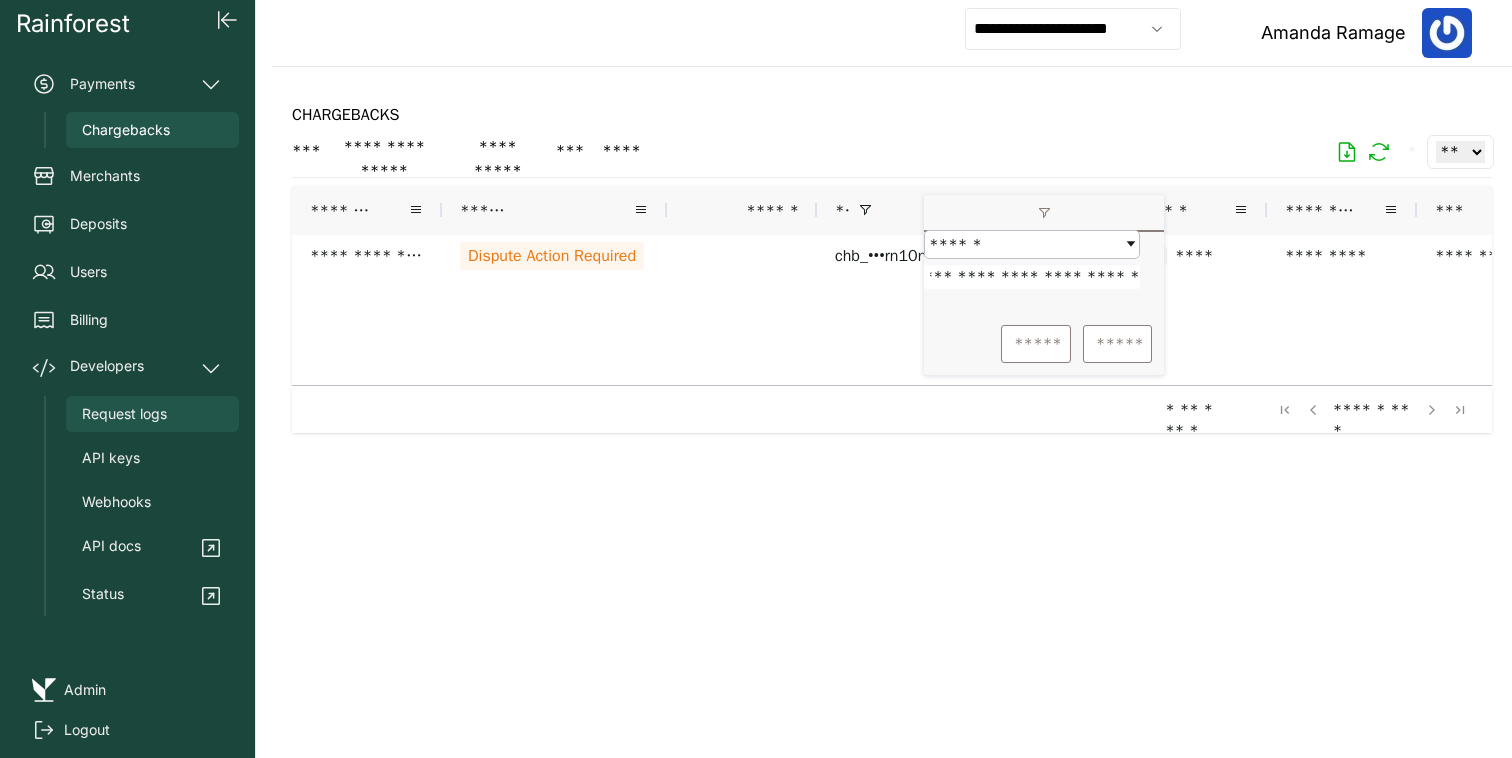 click on "Request logs" at bounding box center [124, 414] 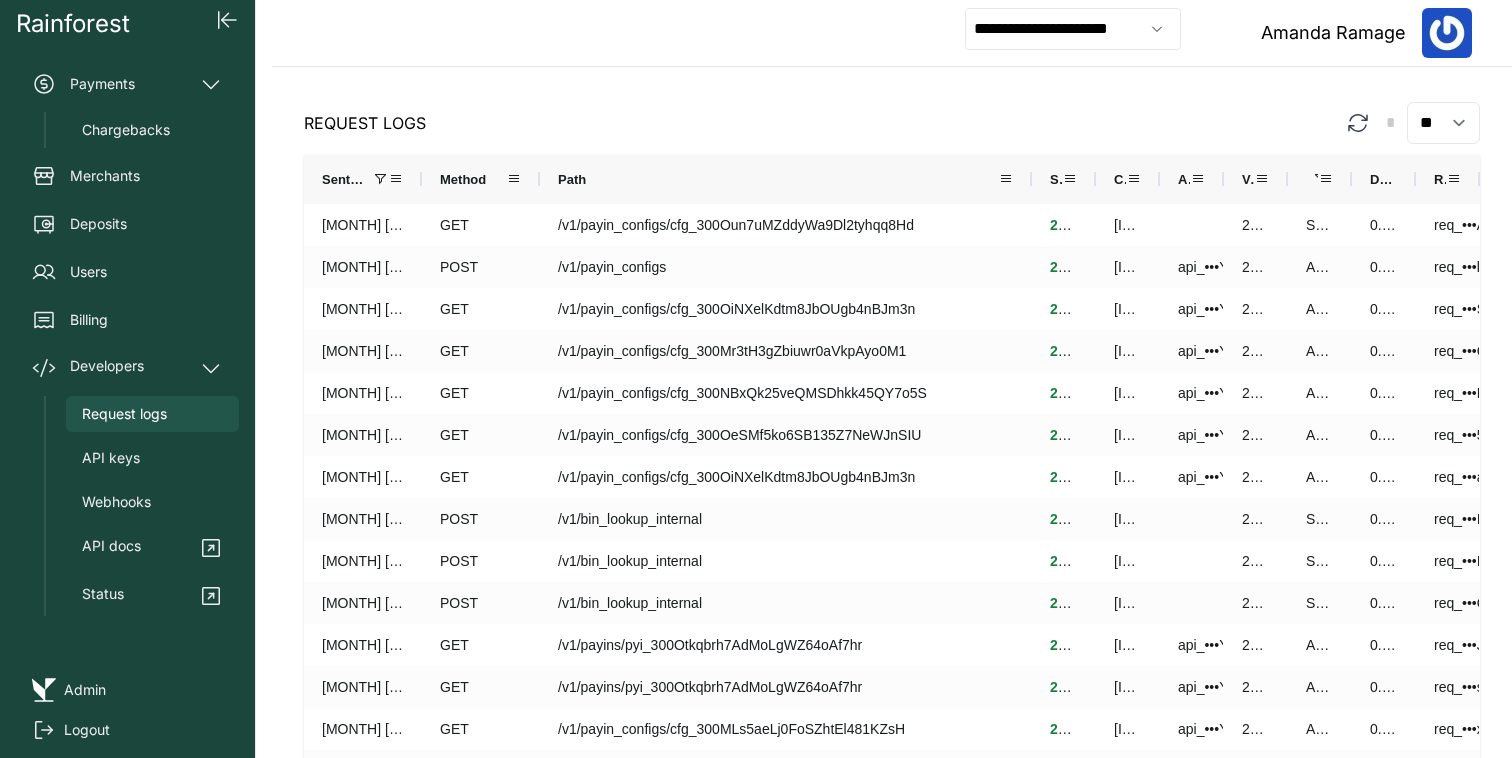 drag, startPoint x: 656, startPoint y: 173, endPoint x: 1033, endPoint y: 154, distance: 377.4785 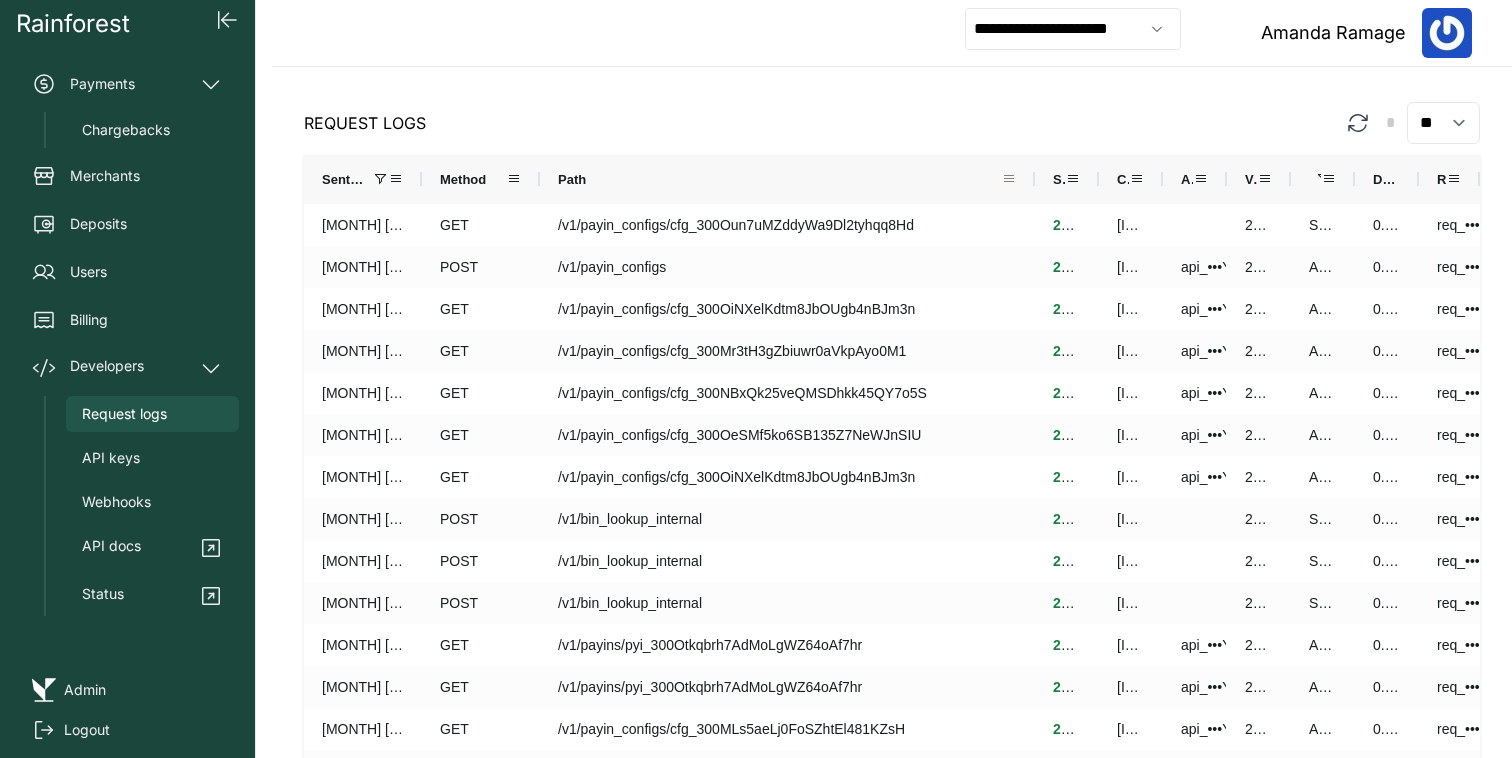 click at bounding box center [1009, 179] 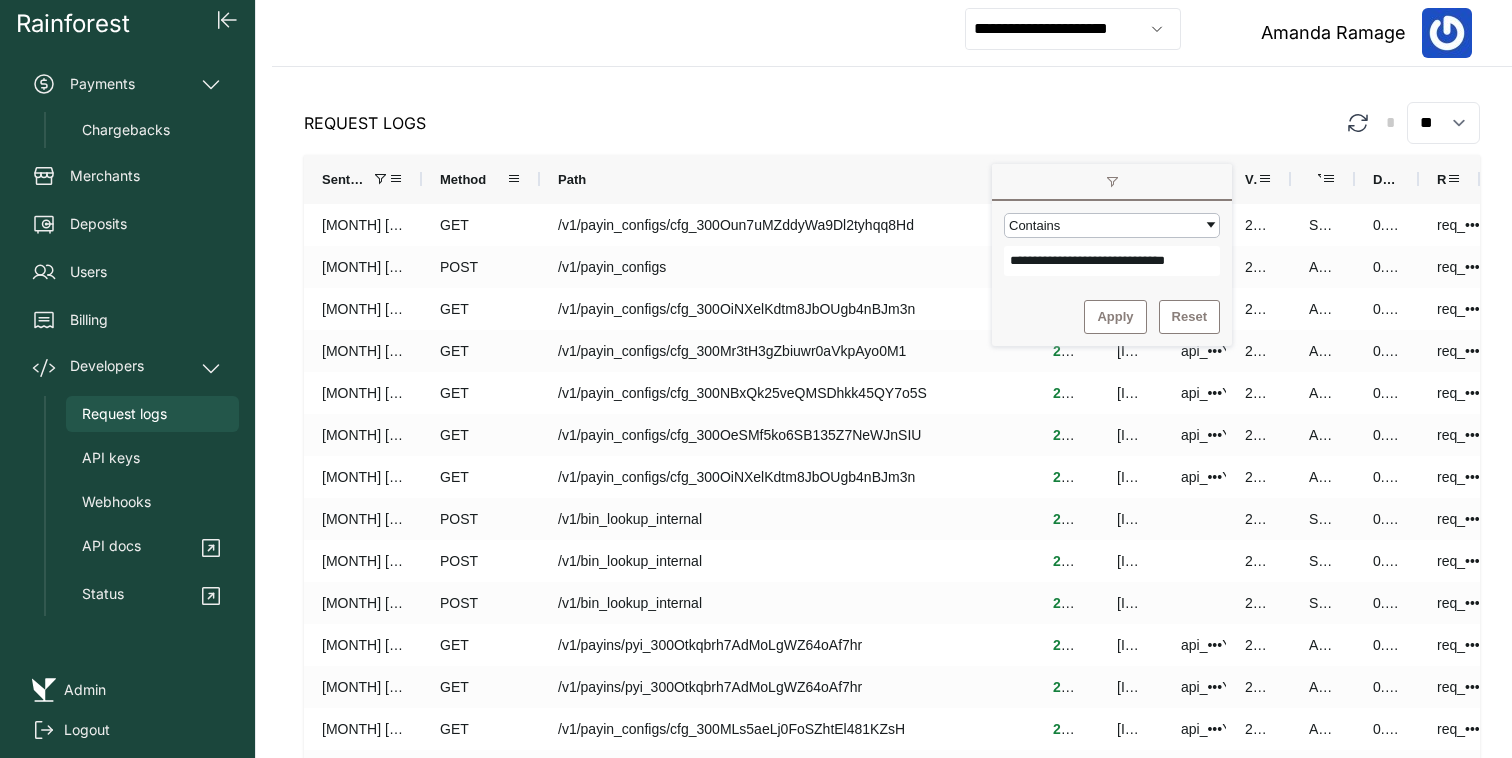 scroll, scrollTop: 0, scrollLeft: 40, axis: horizontal 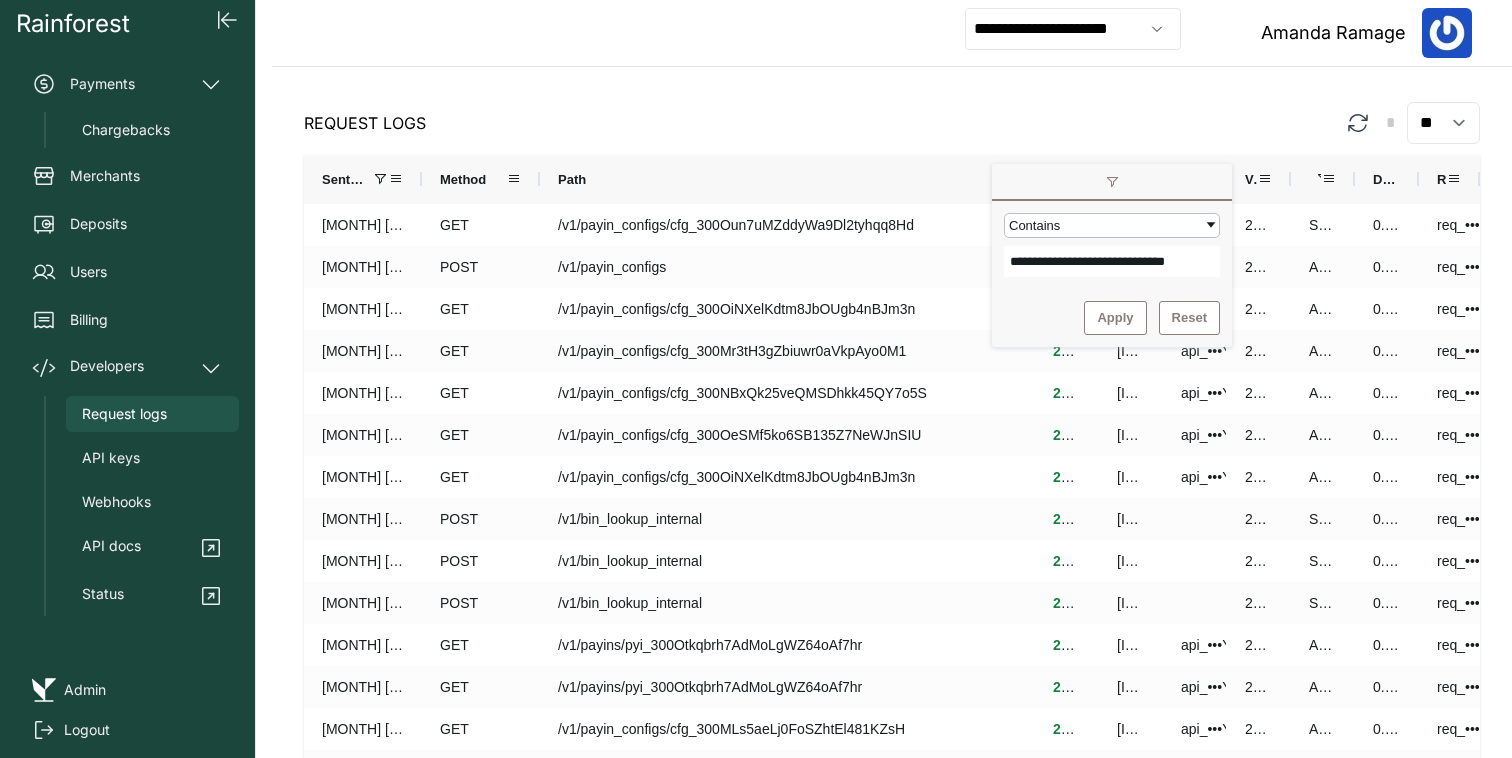 type on "**********" 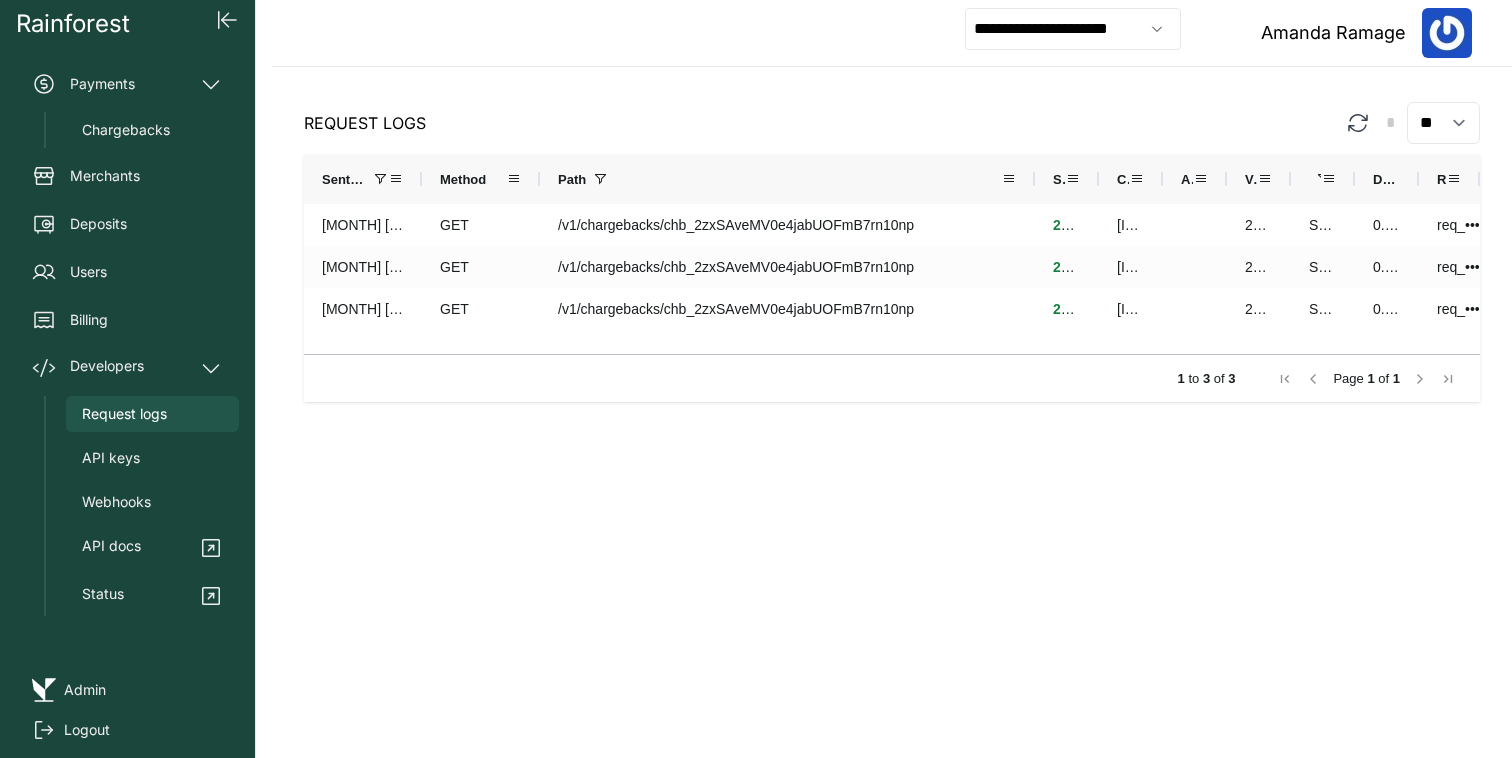 click on "Request Logs * ** ** ** ***
Drag here to set row groups Drag here to set column labels
Sent At
Method
Path
API Key" at bounding box center [892, 412] 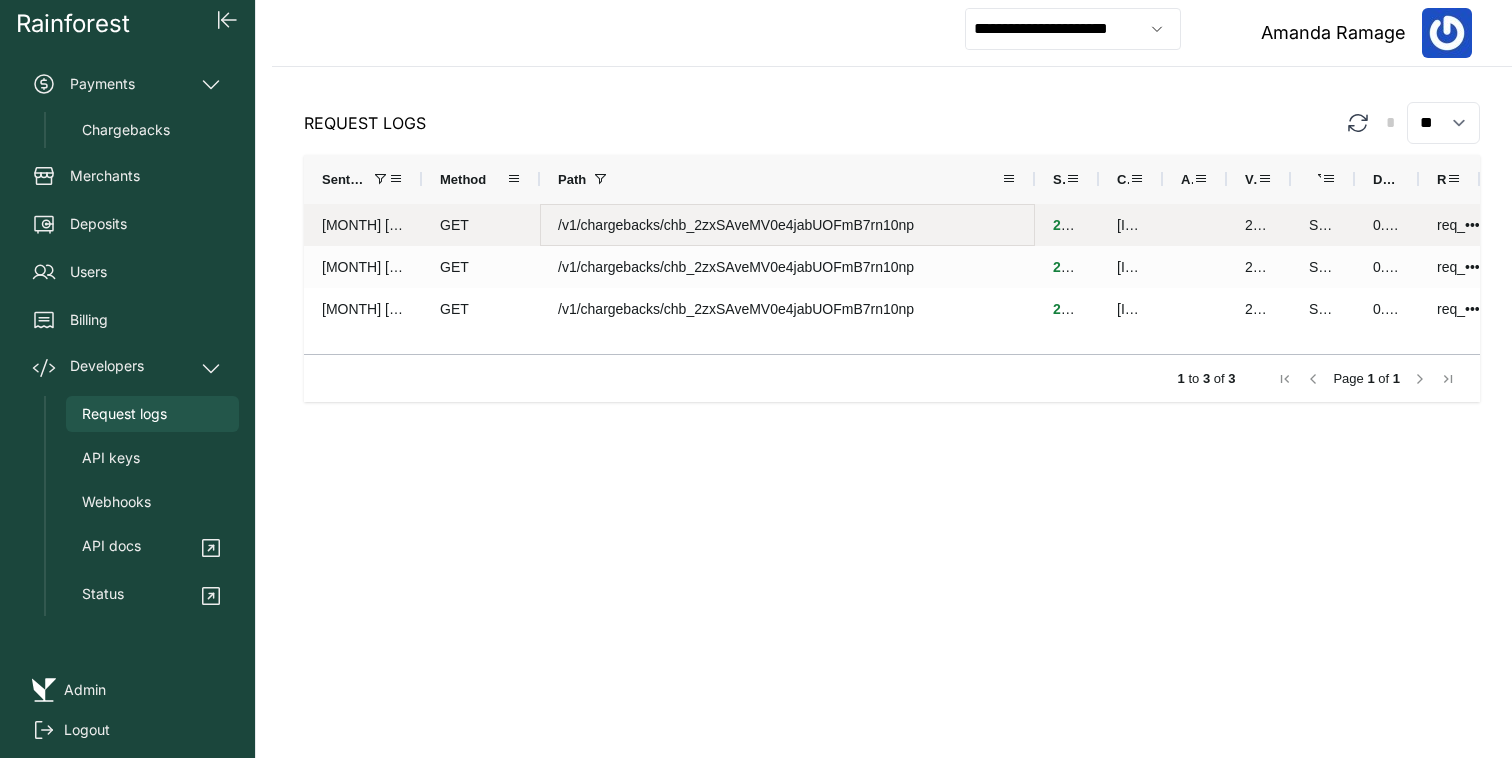 click on "/v1/chargebacks/chb_2zxSAveMV0e4jabUOFmB7rn10np" at bounding box center [787, 225] 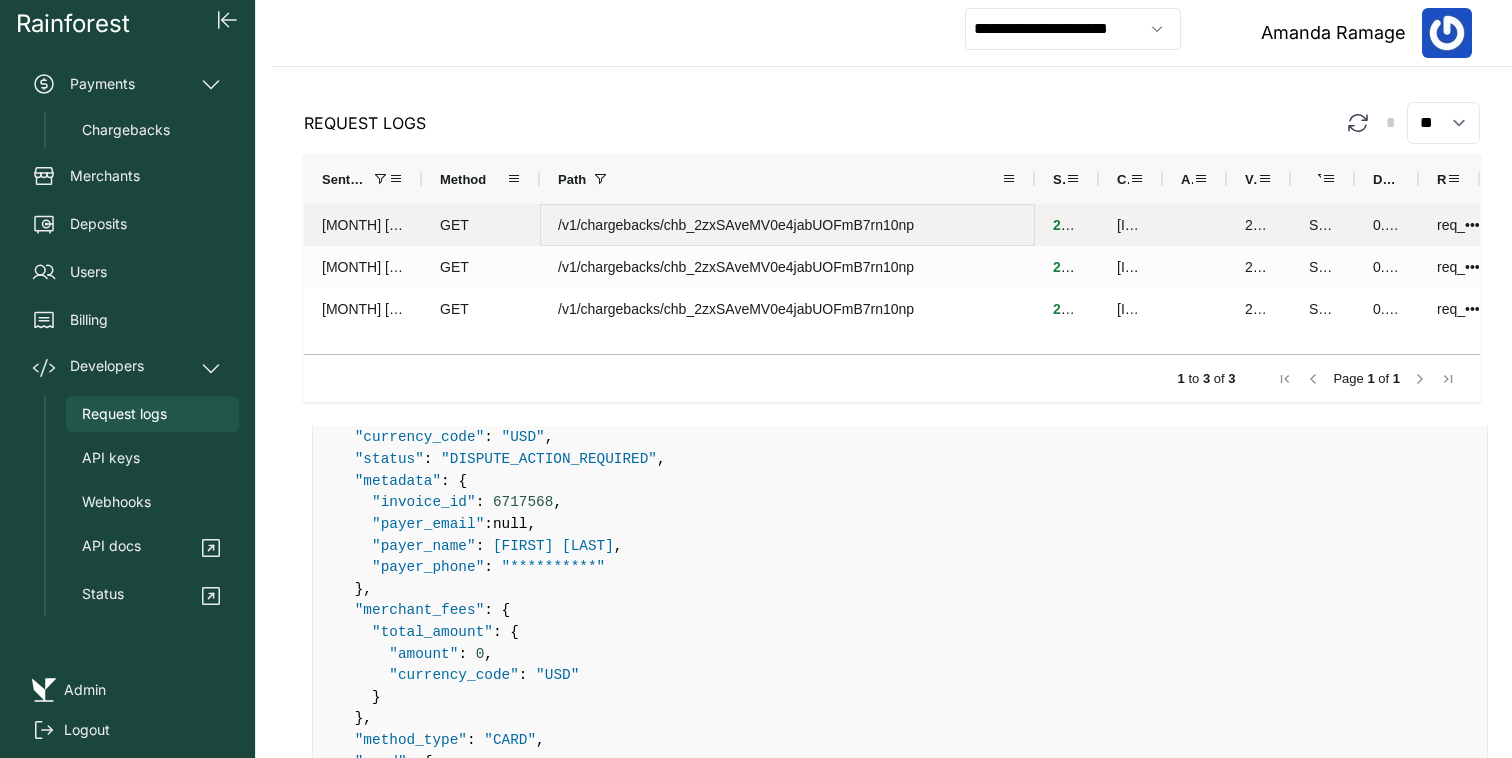 scroll, scrollTop: 260, scrollLeft: 0, axis: vertical 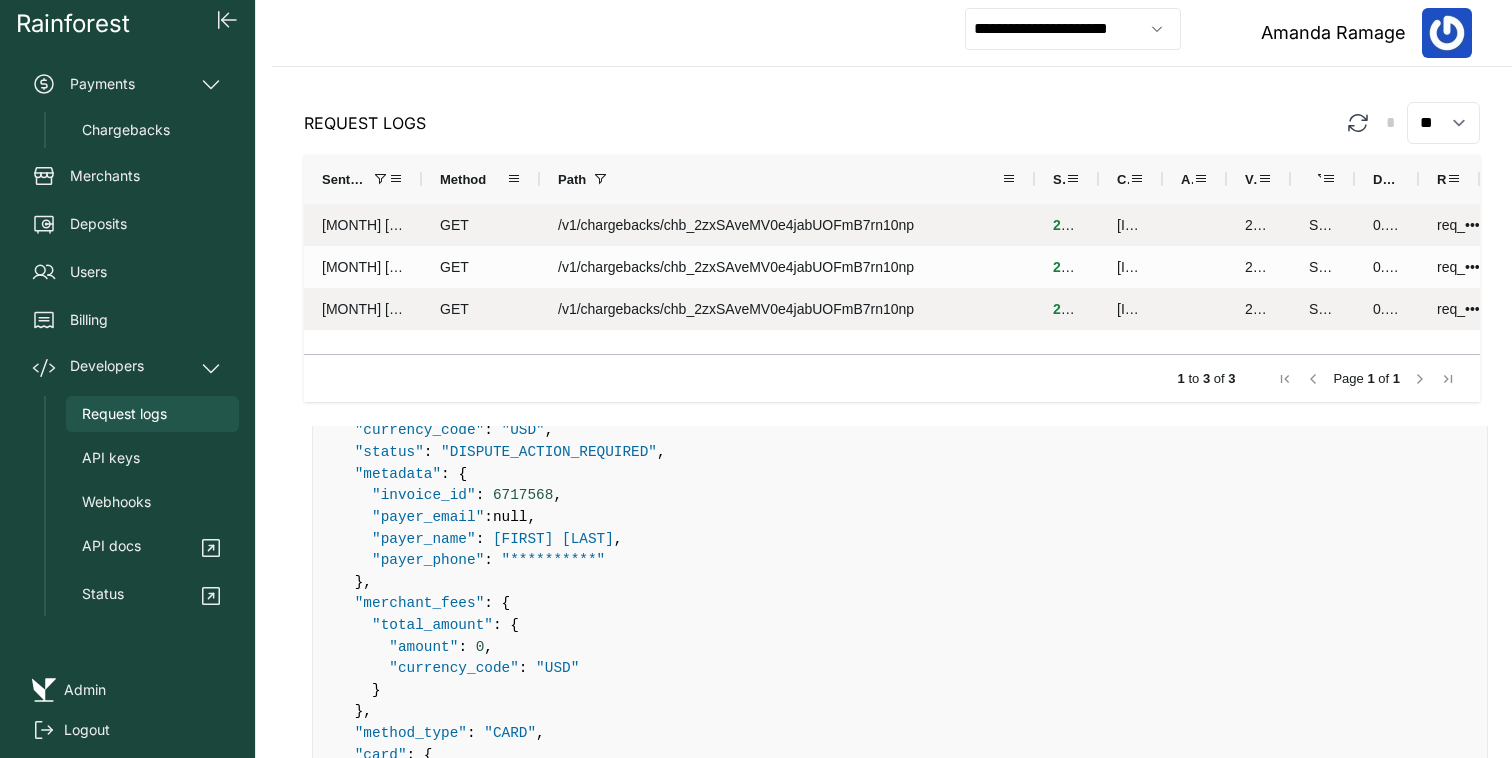 click on "/v1/chargebacks/chb_2zxSAveMV0e4jabUOFmB7rn10np" at bounding box center [787, 267] 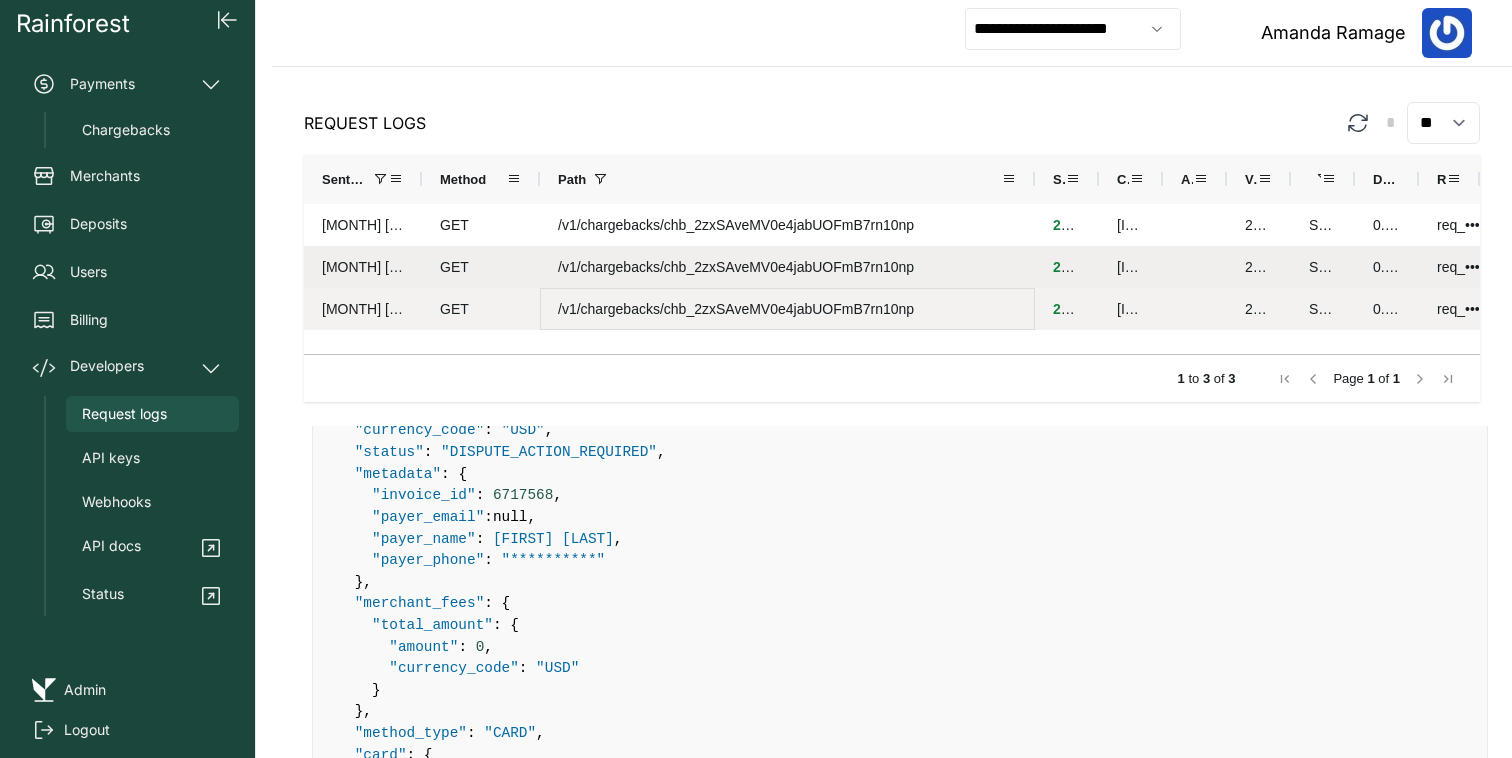 click on "/v1/chargebacks/chb_2zxSAveMV0e4jabUOFmB7rn10np" at bounding box center (787, 309) 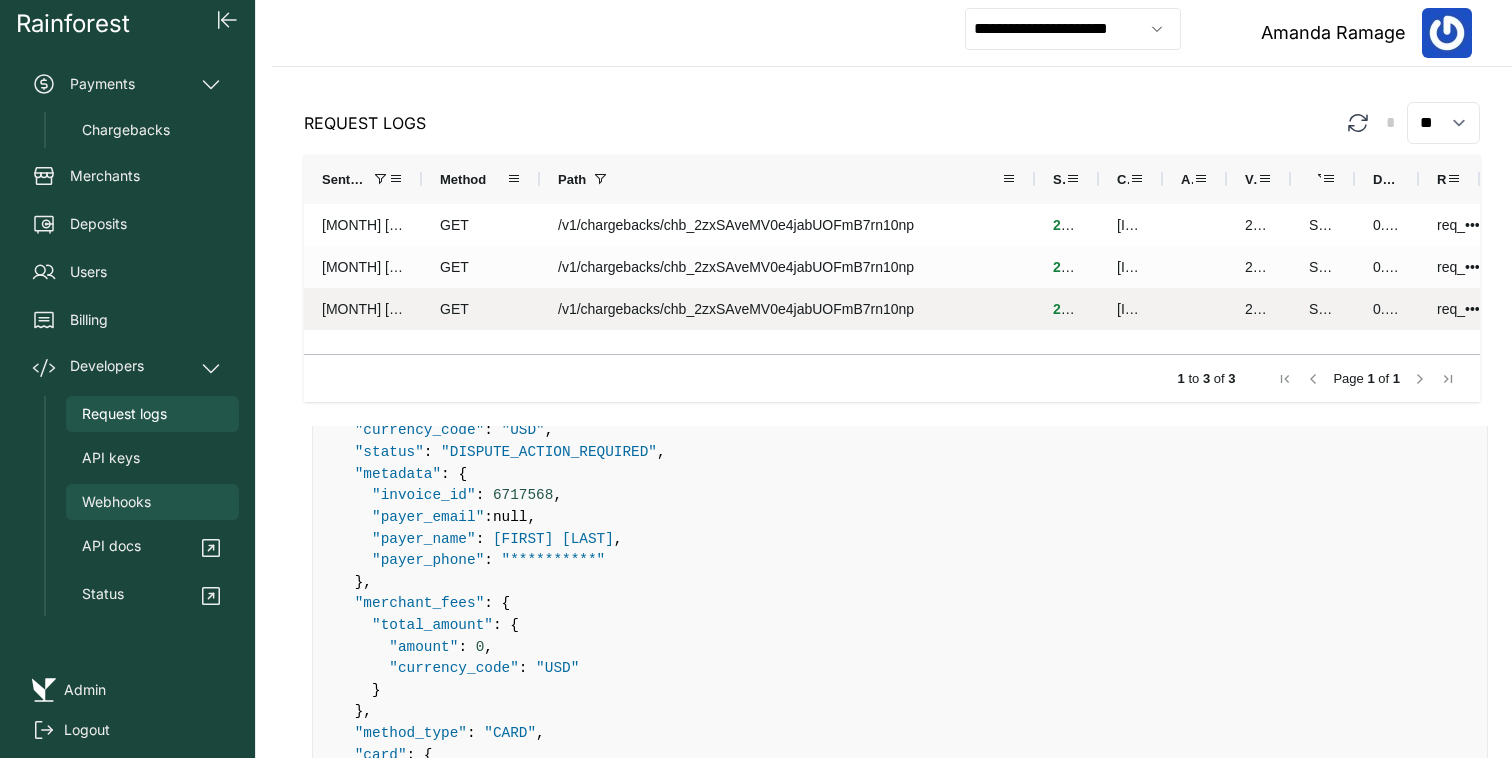 click on "Webhooks" at bounding box center [116, 502] 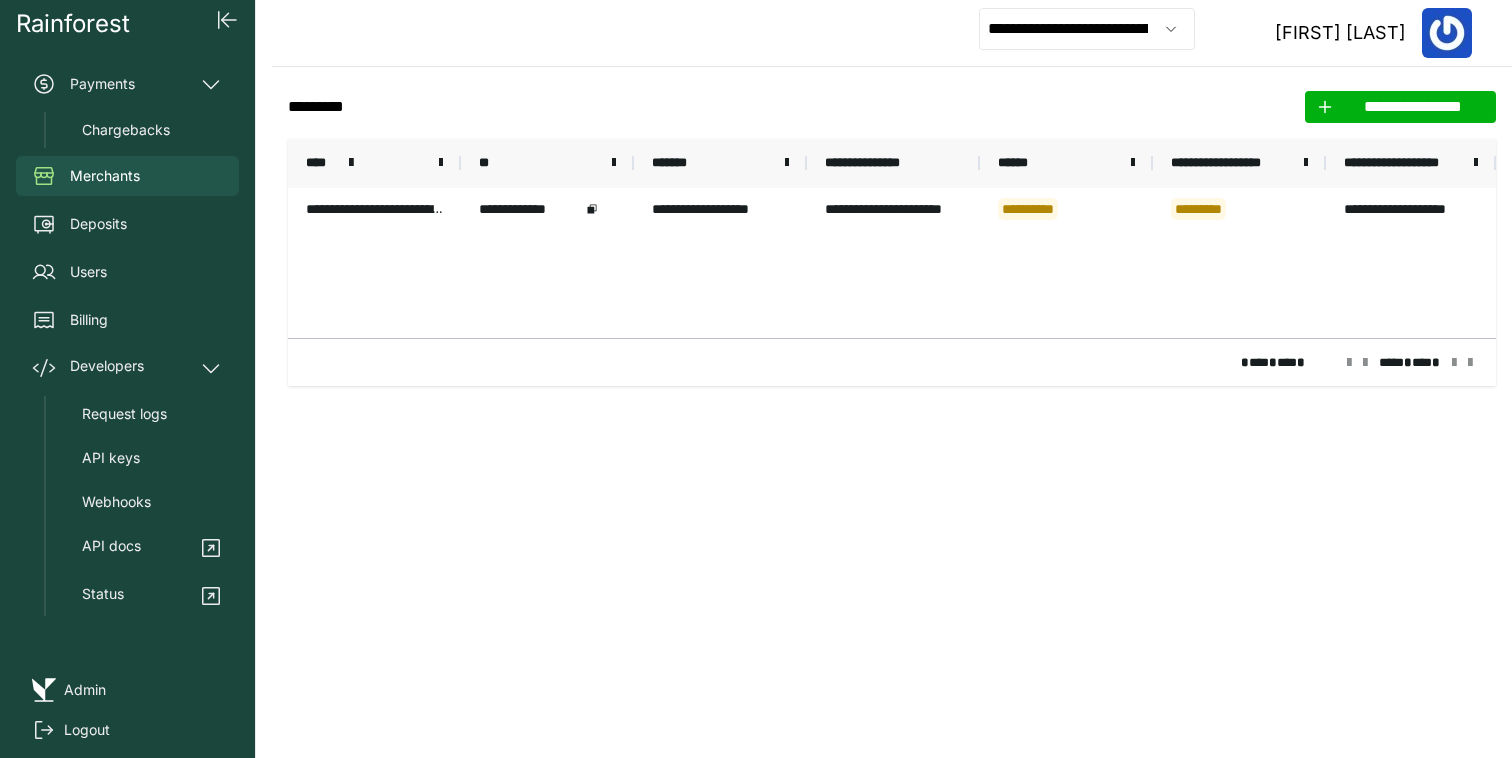 scroll, scrollTop: 0, scrollLeft: 0, axis: both 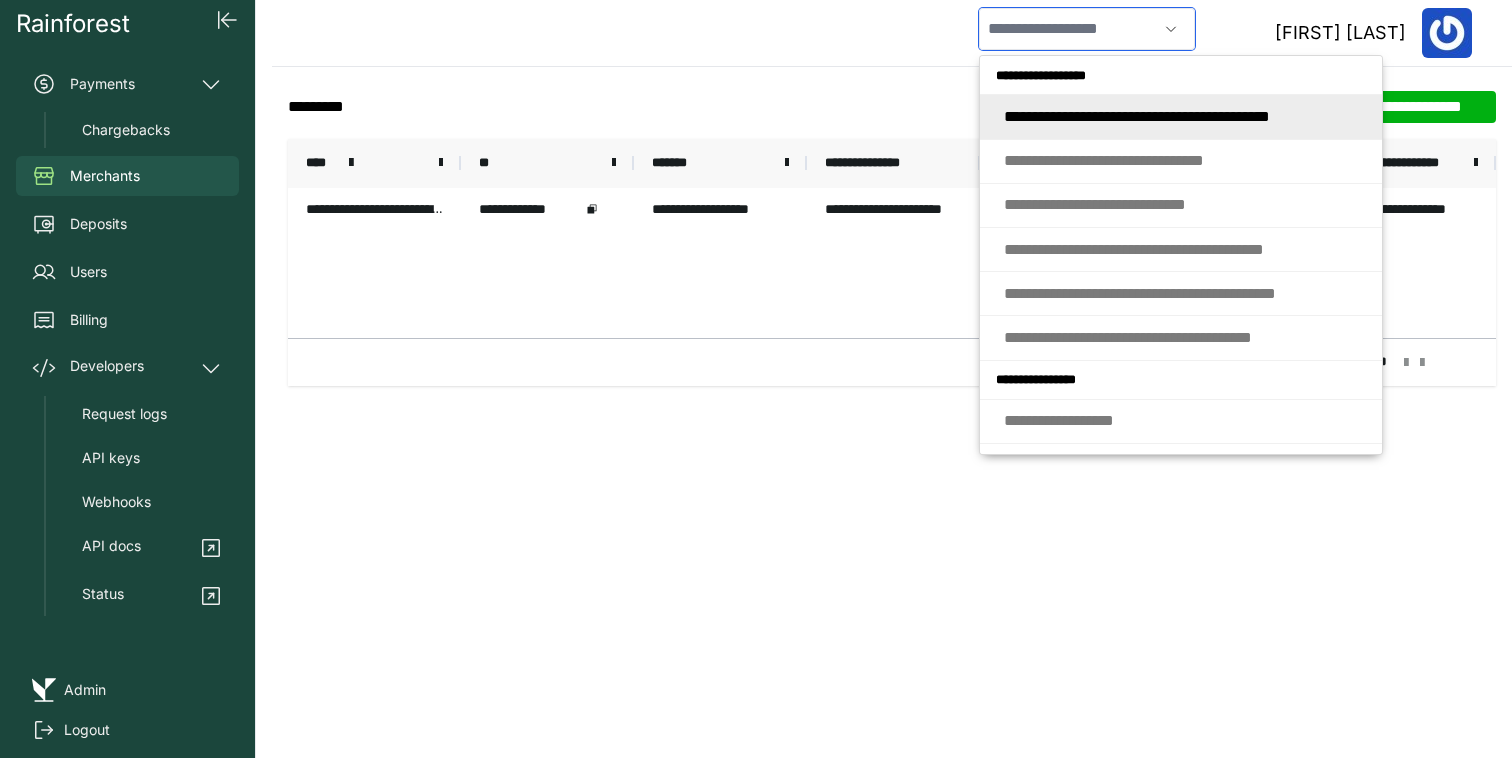 click at bounding box center (1068, 29) 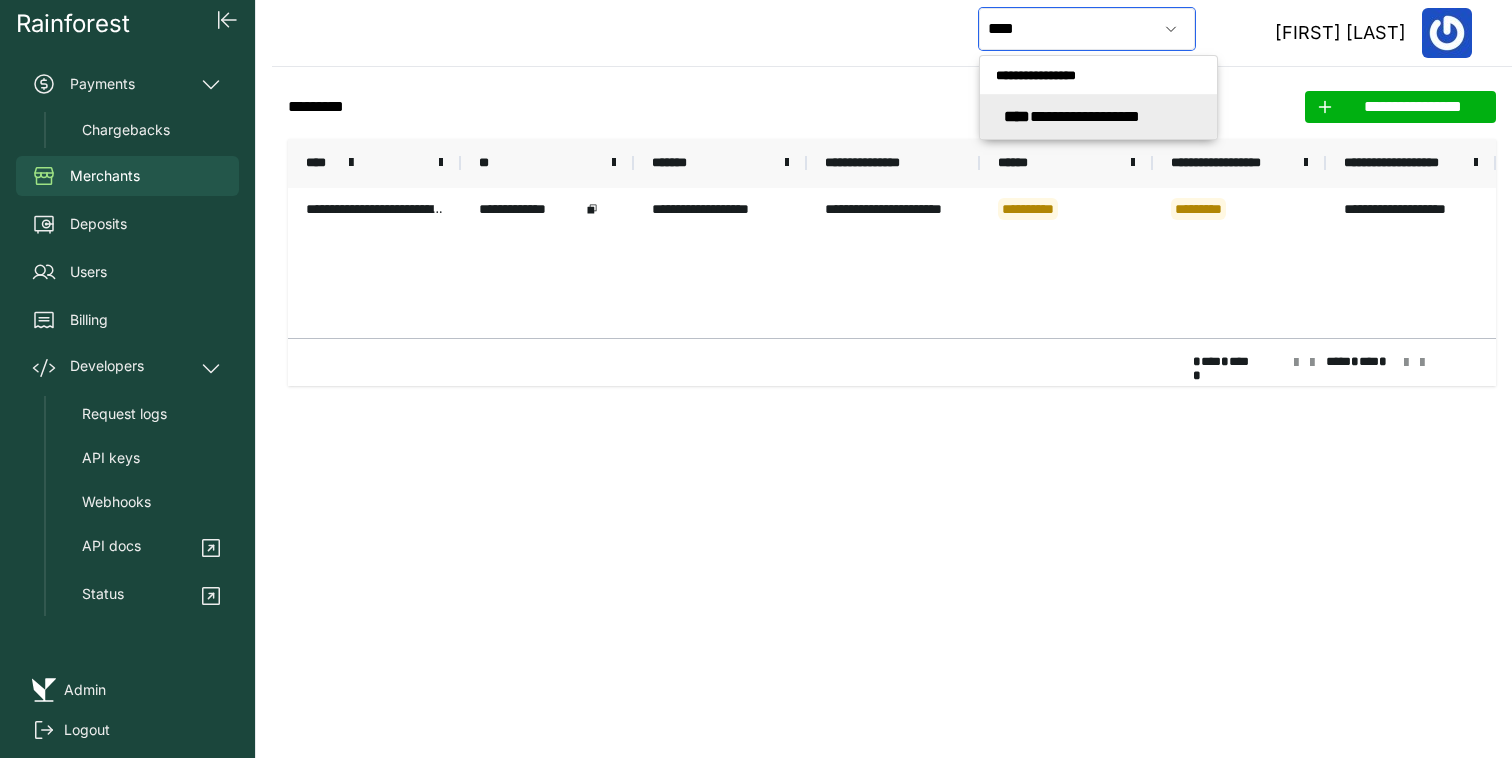 click on "**********" at bounding box center [1072, 116] 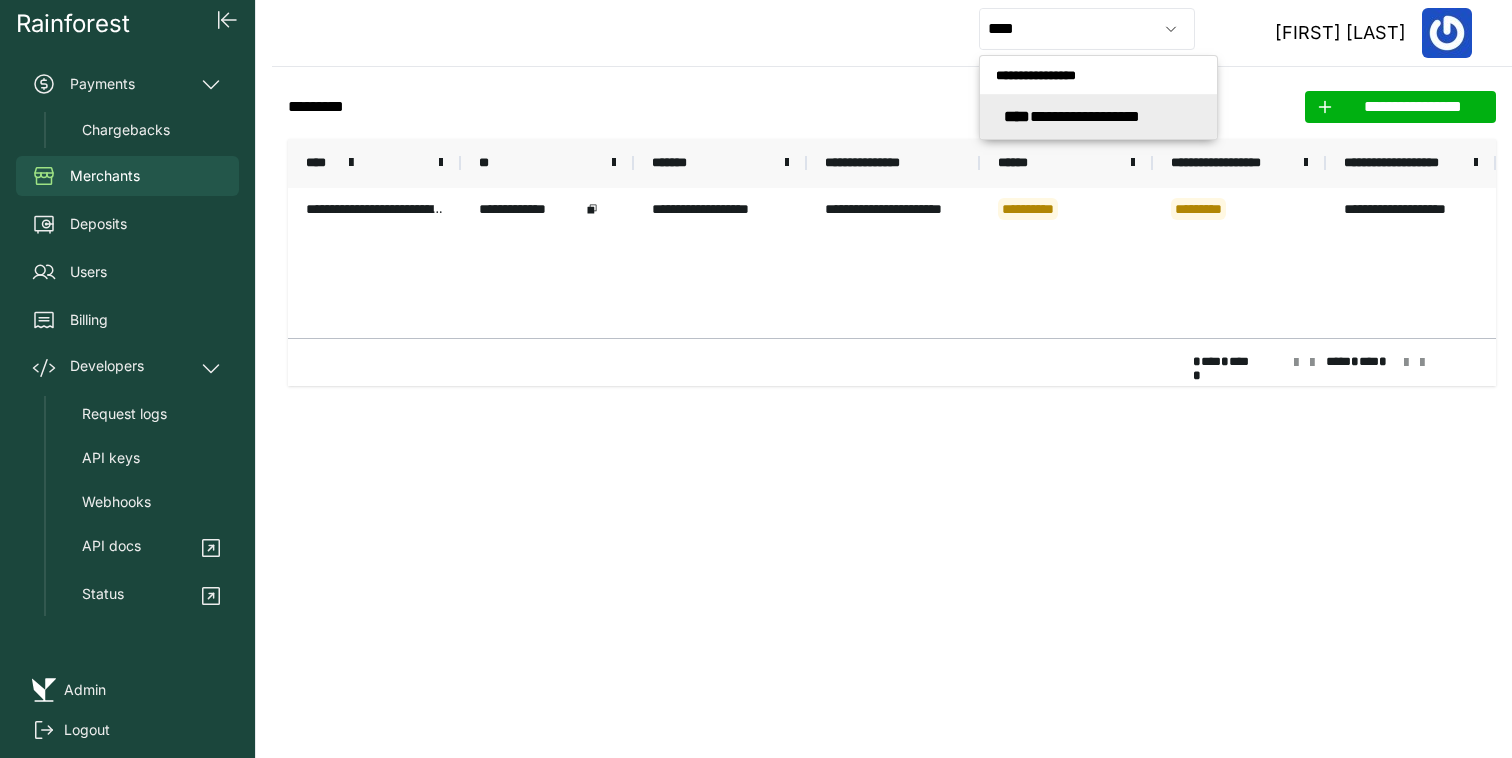 type on "**********" 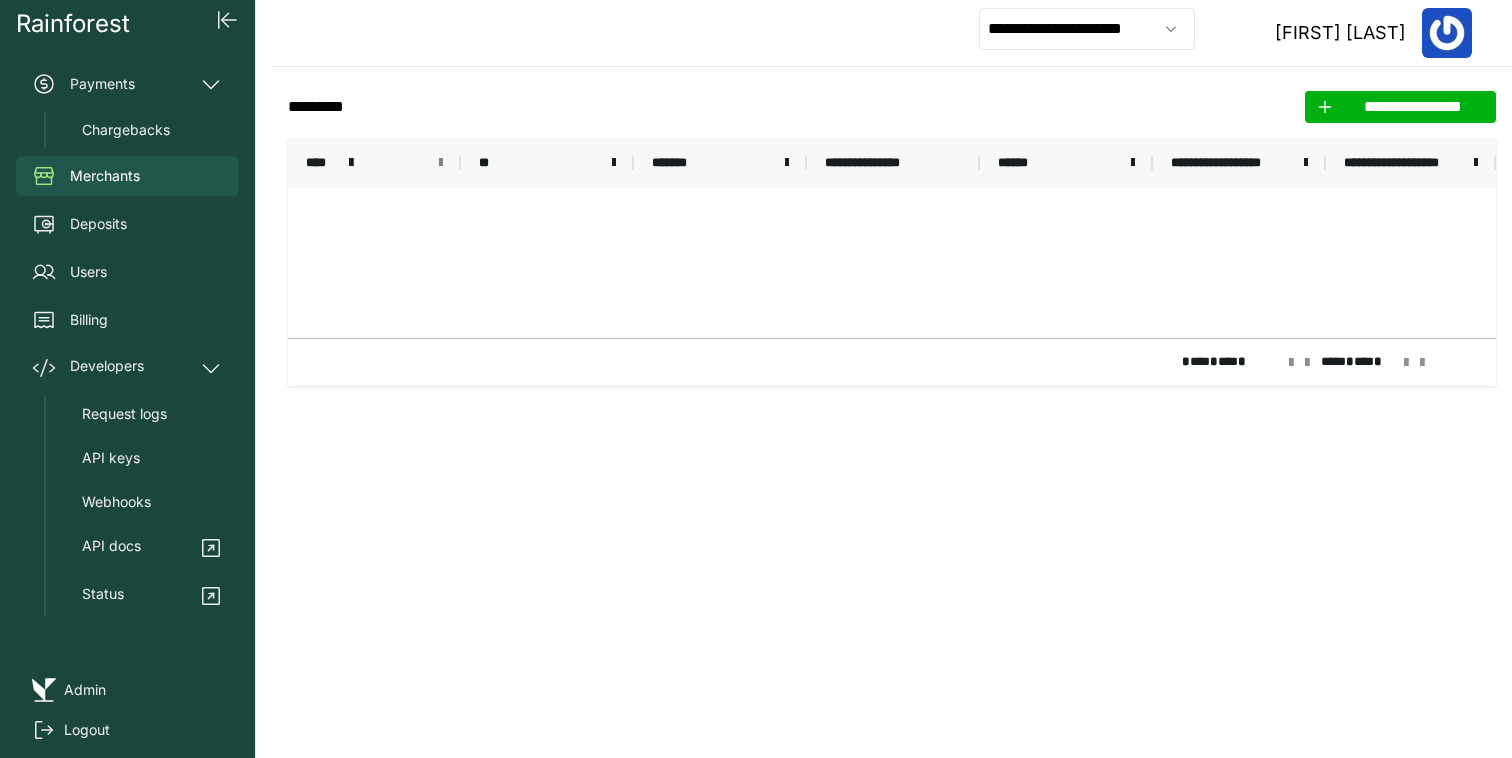 click at bounding box center (441, 163) 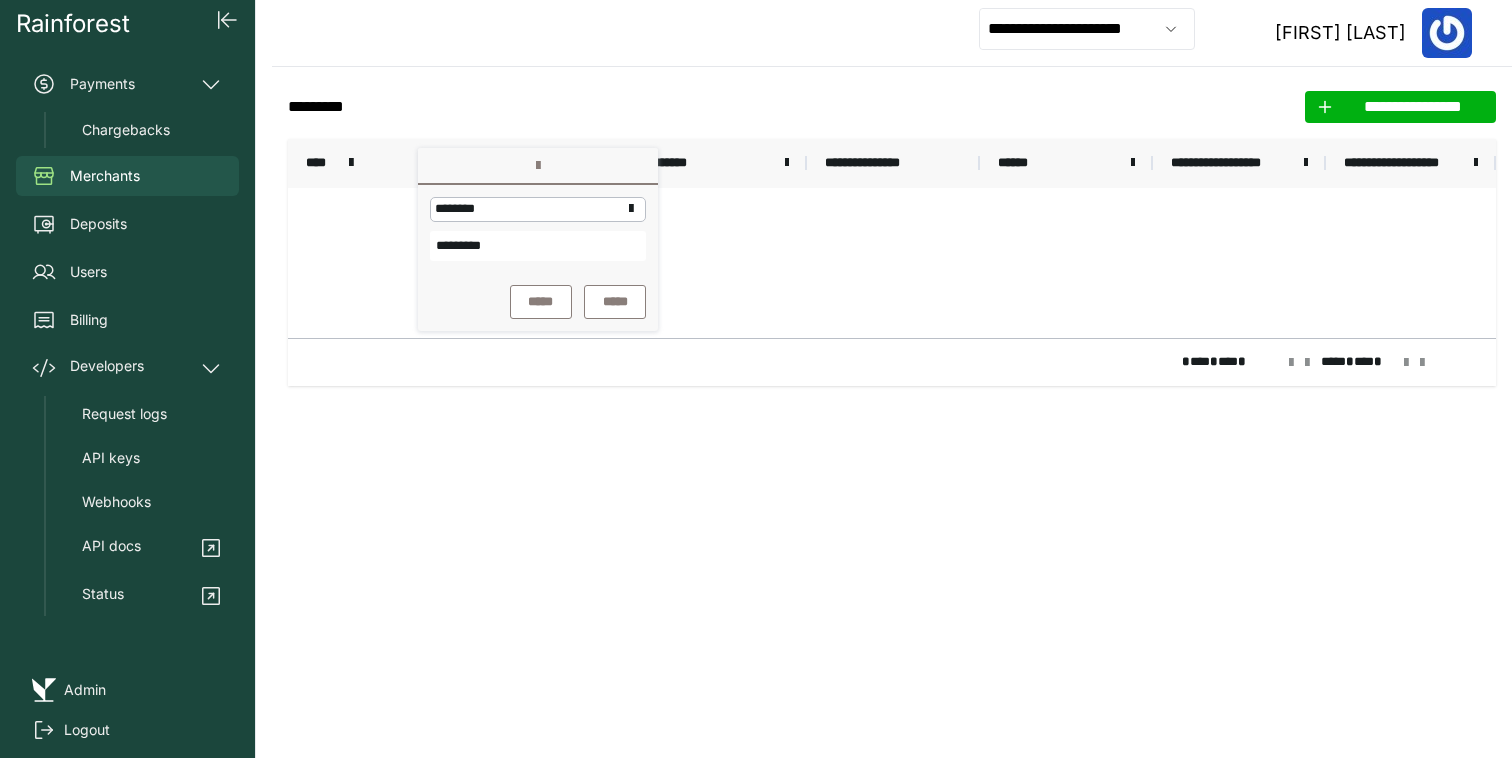 click on "*********" at bounding box center [538, 246] 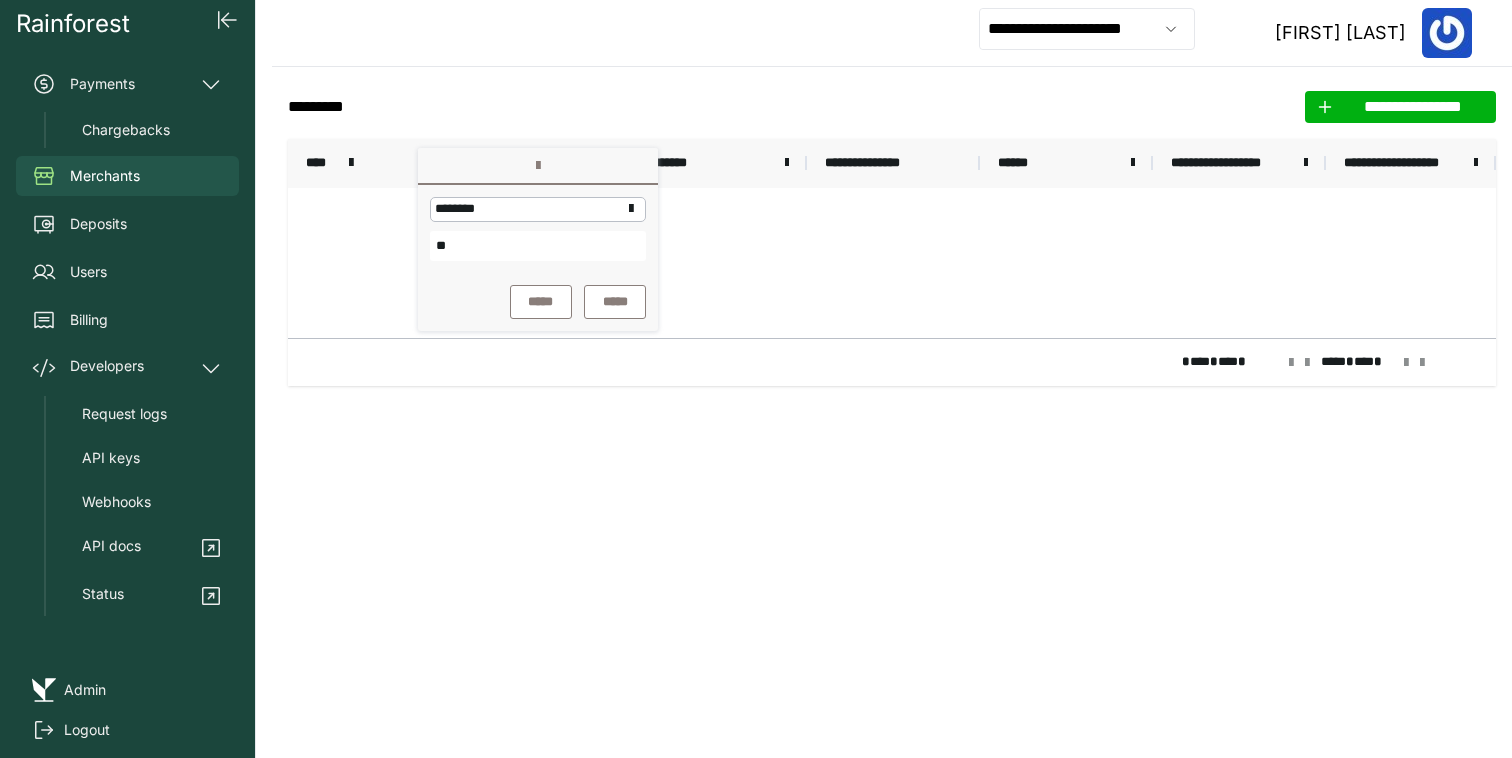 type on "*" 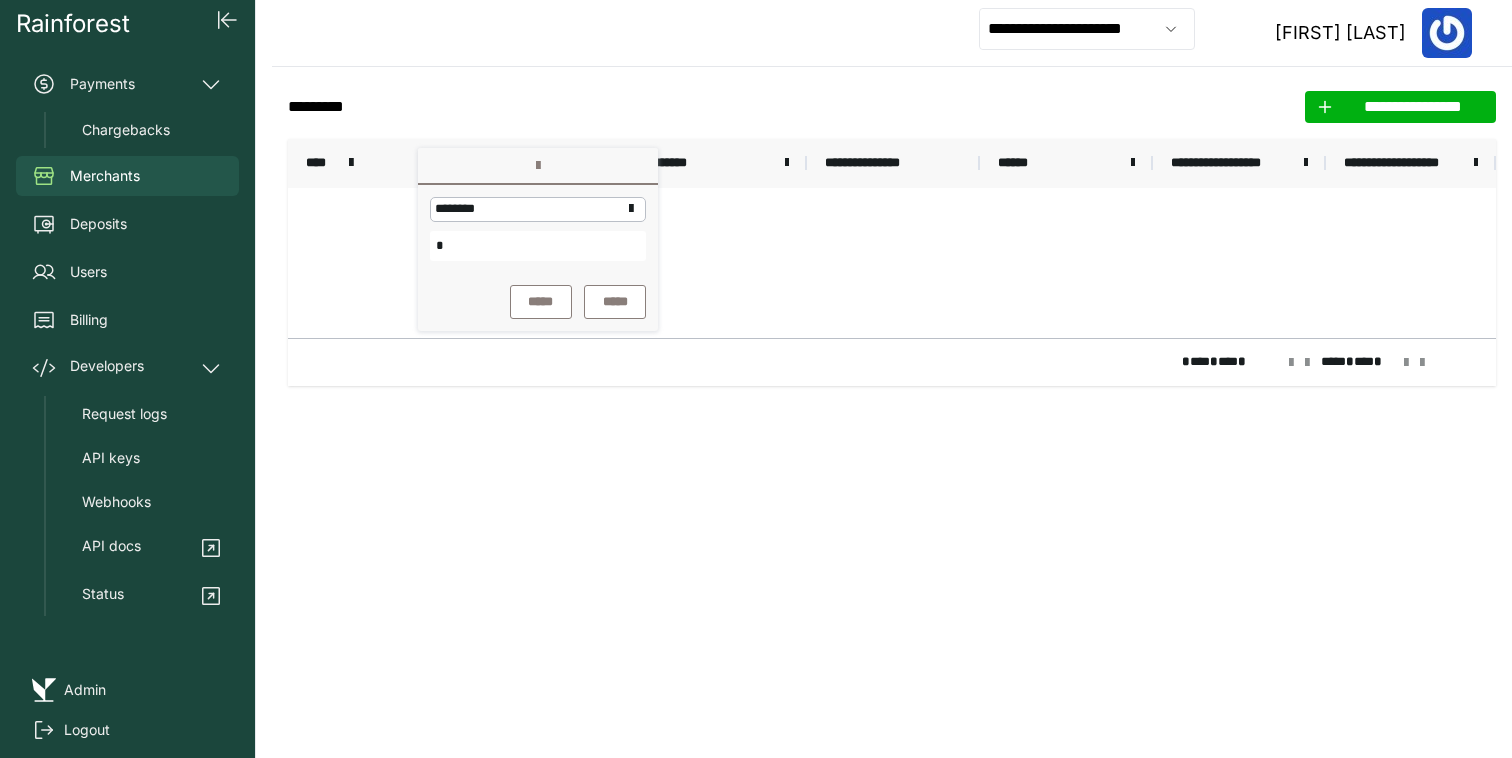 type 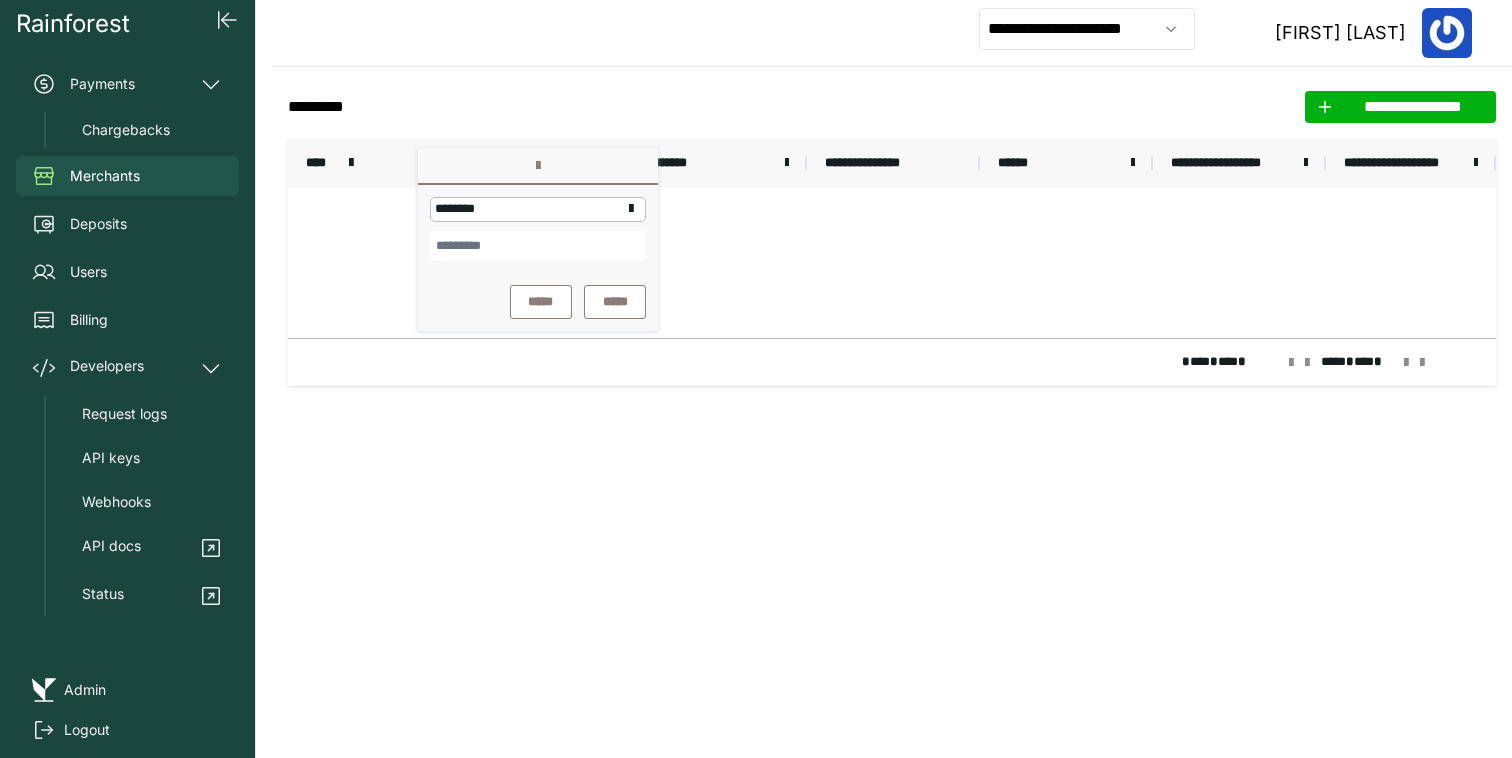 click on "*
**
*
**
*
****
*
**
*" at bounding box center (892, 362) 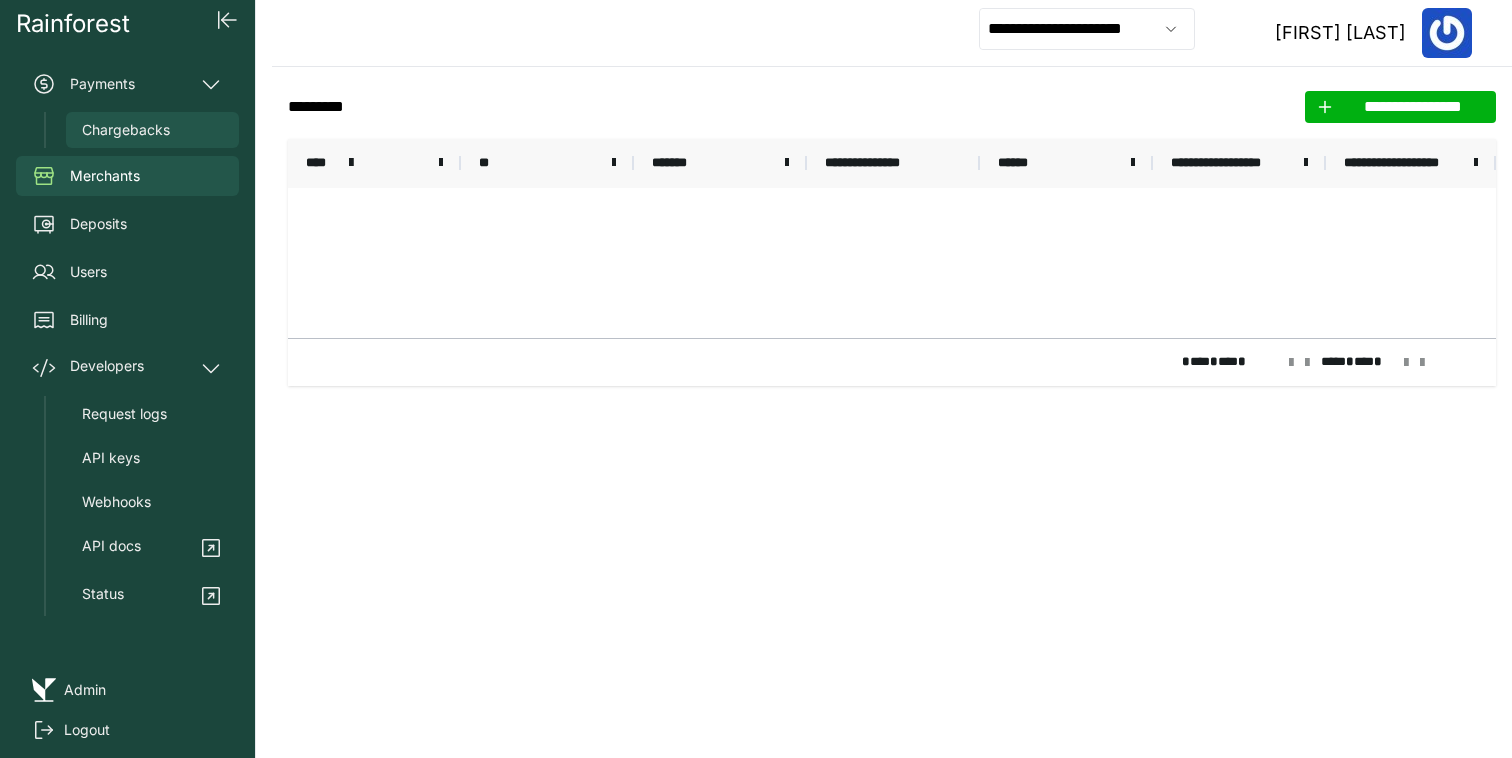 click on "Chargebacks" at bounding box center [152, 130] 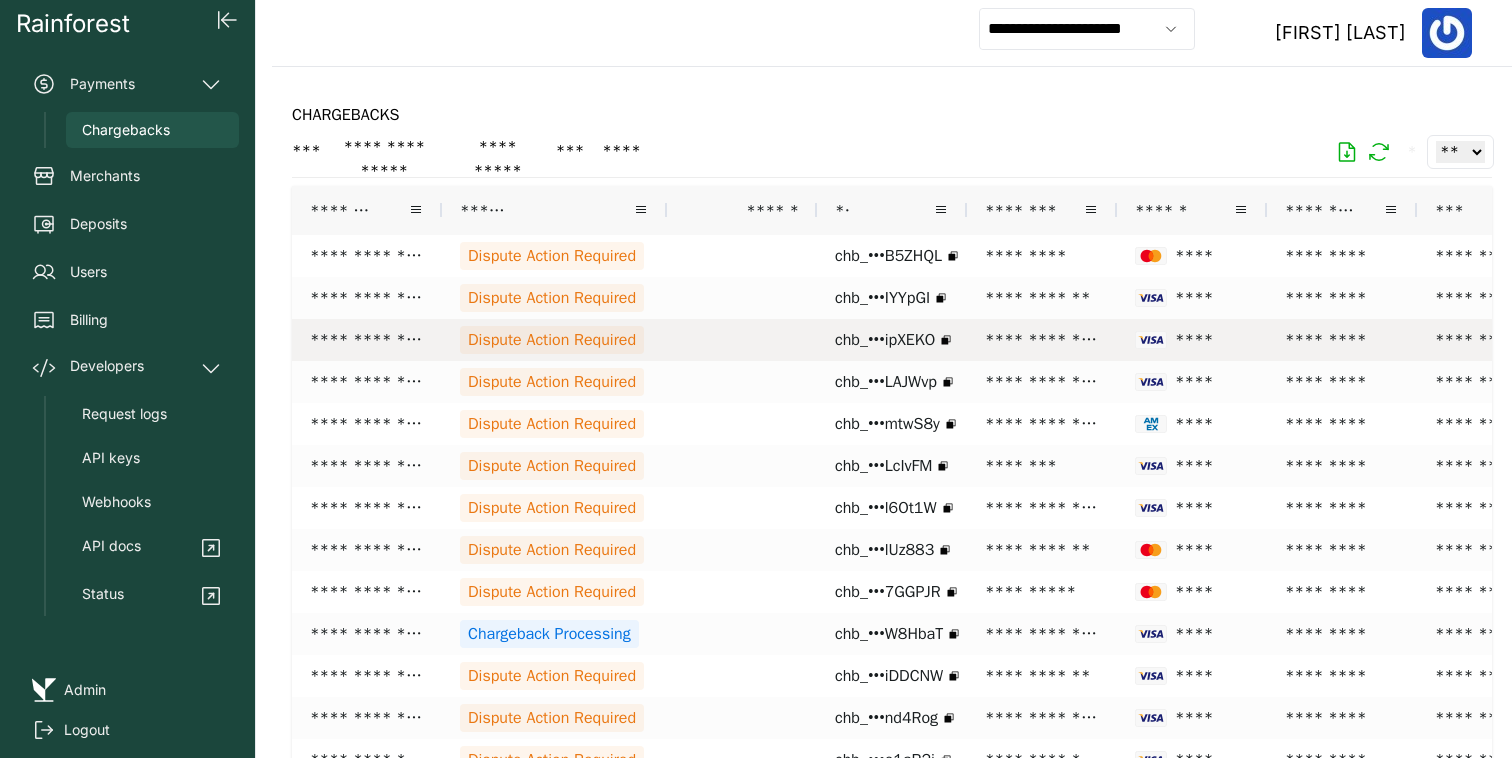 scroll, scrollTop: 0, scrollLeft: 54, axis: horizontal 